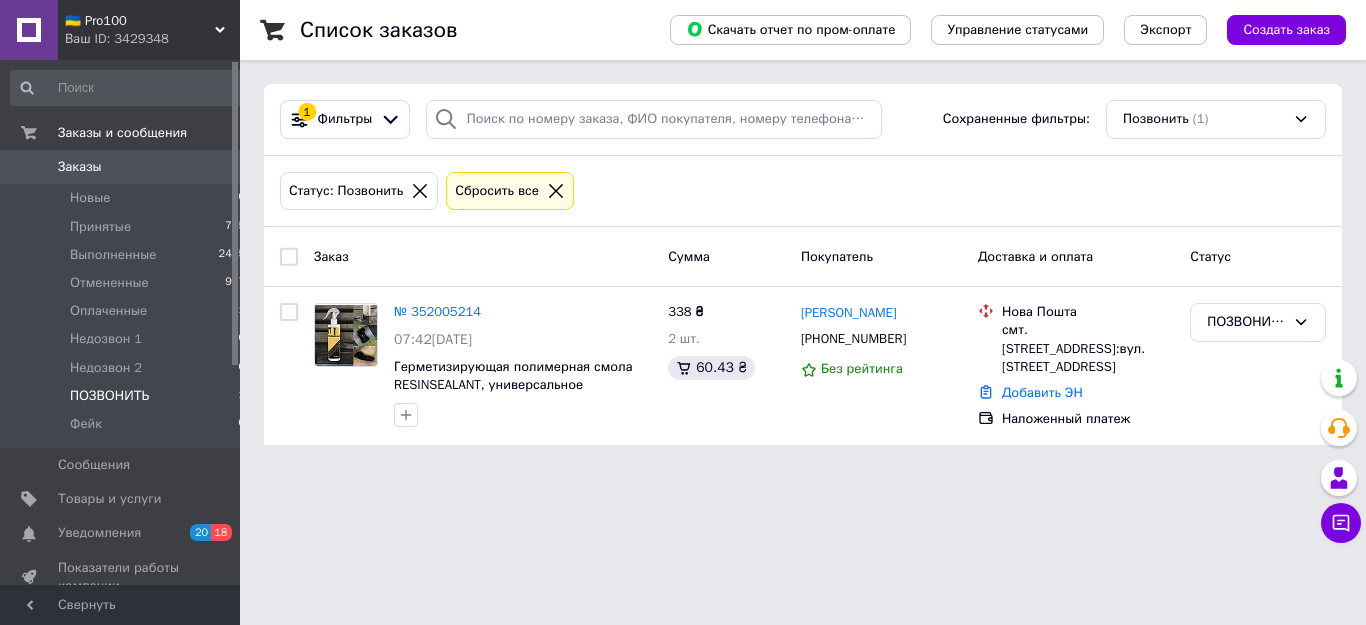click on "Свернуть" at bounding box center (120, 605) 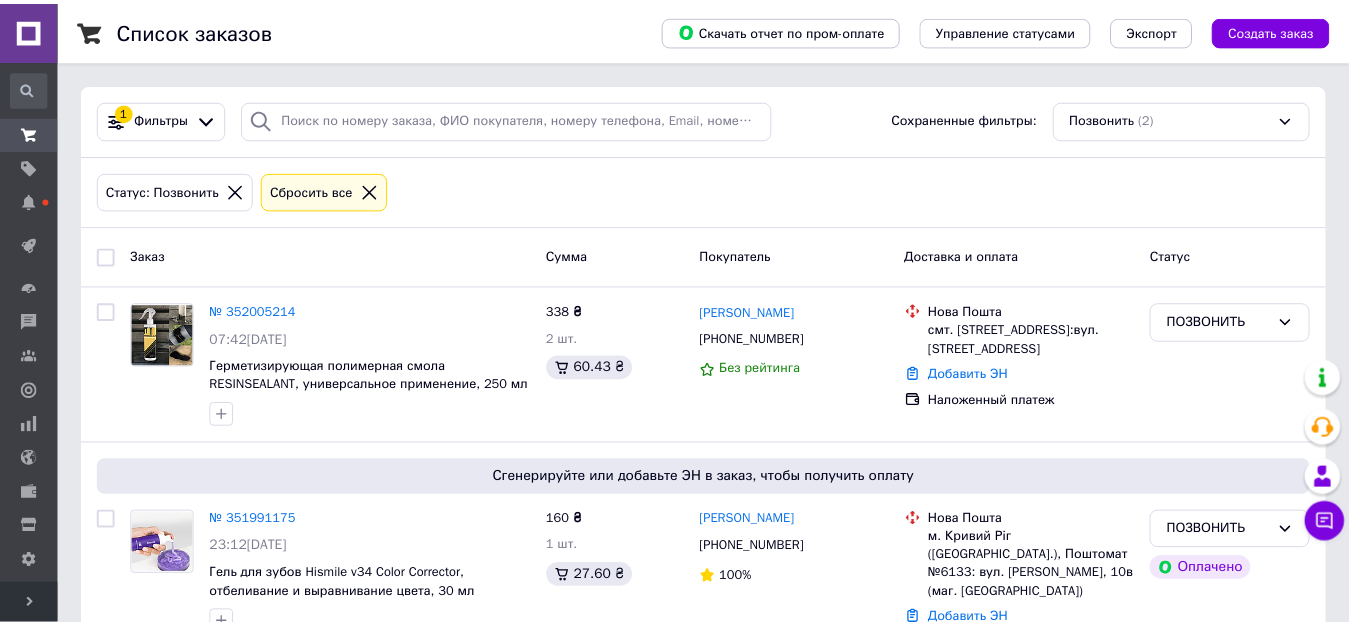 scroll, scrollTop: 0, scrollLeft: 0, axis: both 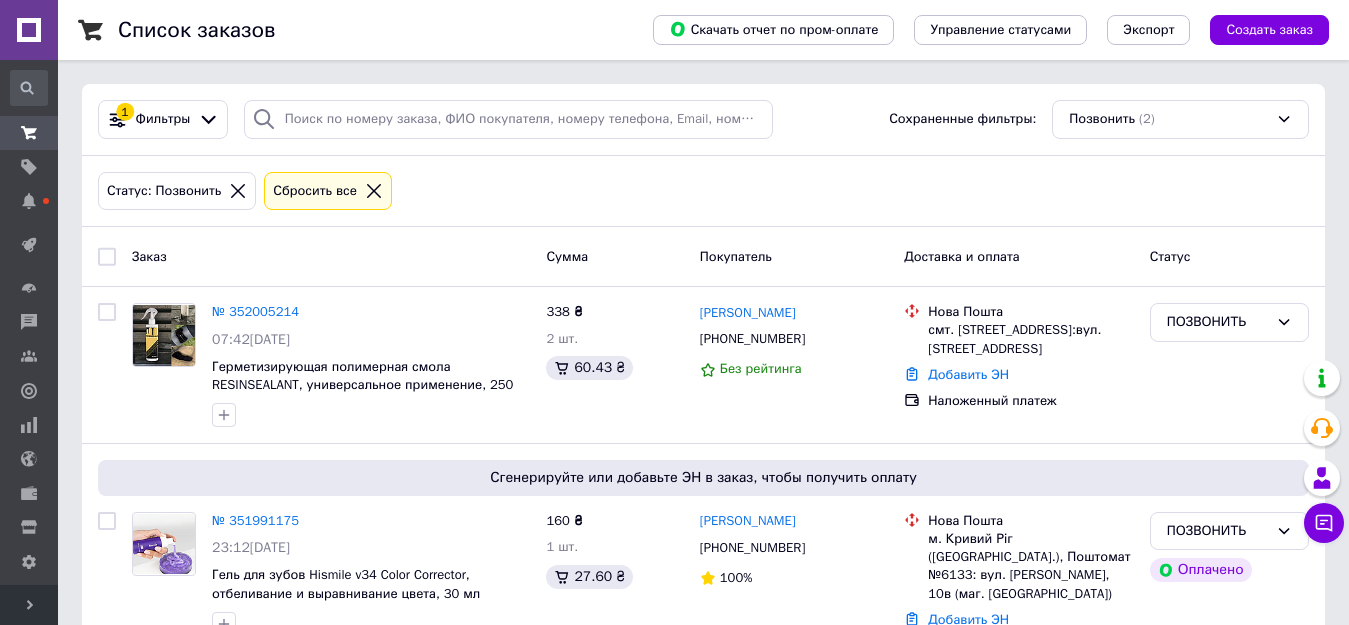 click on "Развернуть" at bounding box center (29, 605) 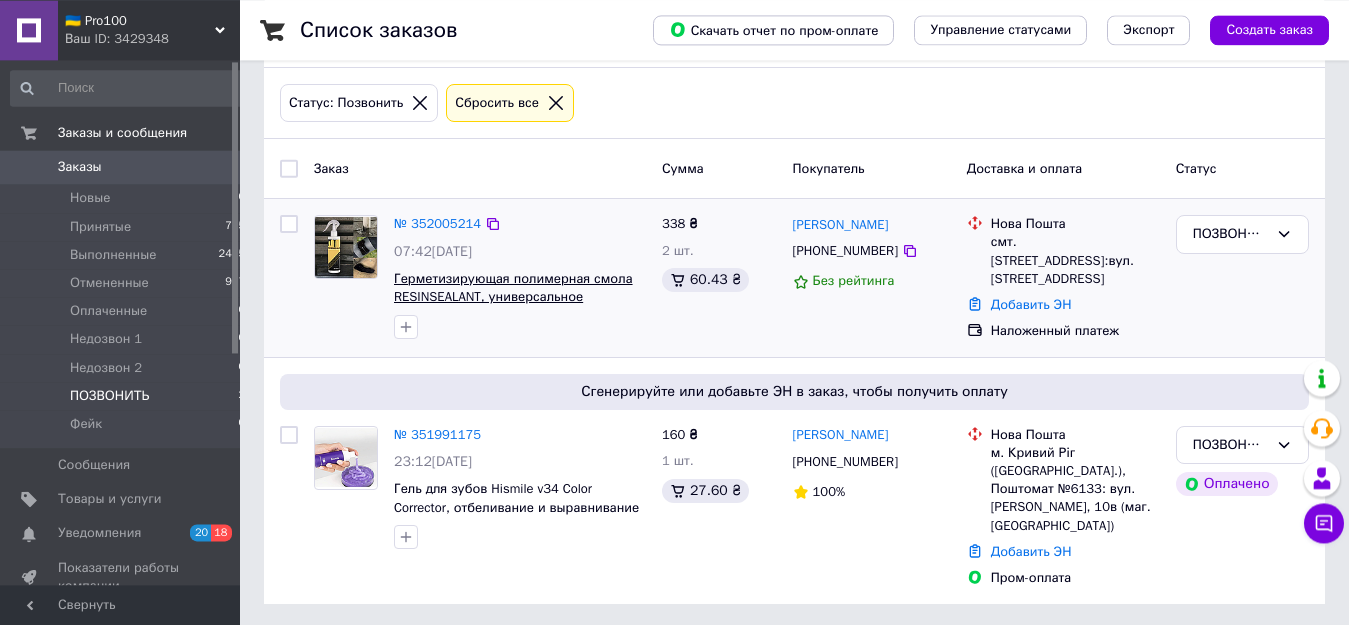 scroll, scrollTop: 89, scrollLeft: 0, axis: vertical 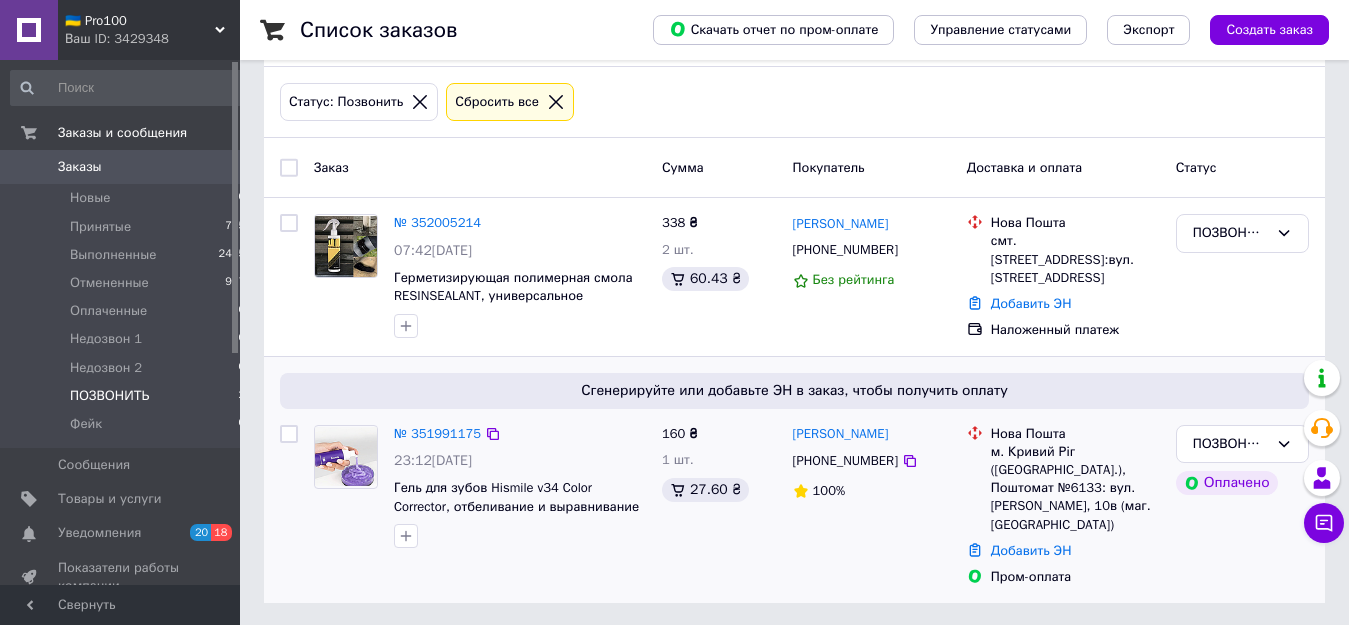 click on "№ 351991175" at bounding box center (437, 434) 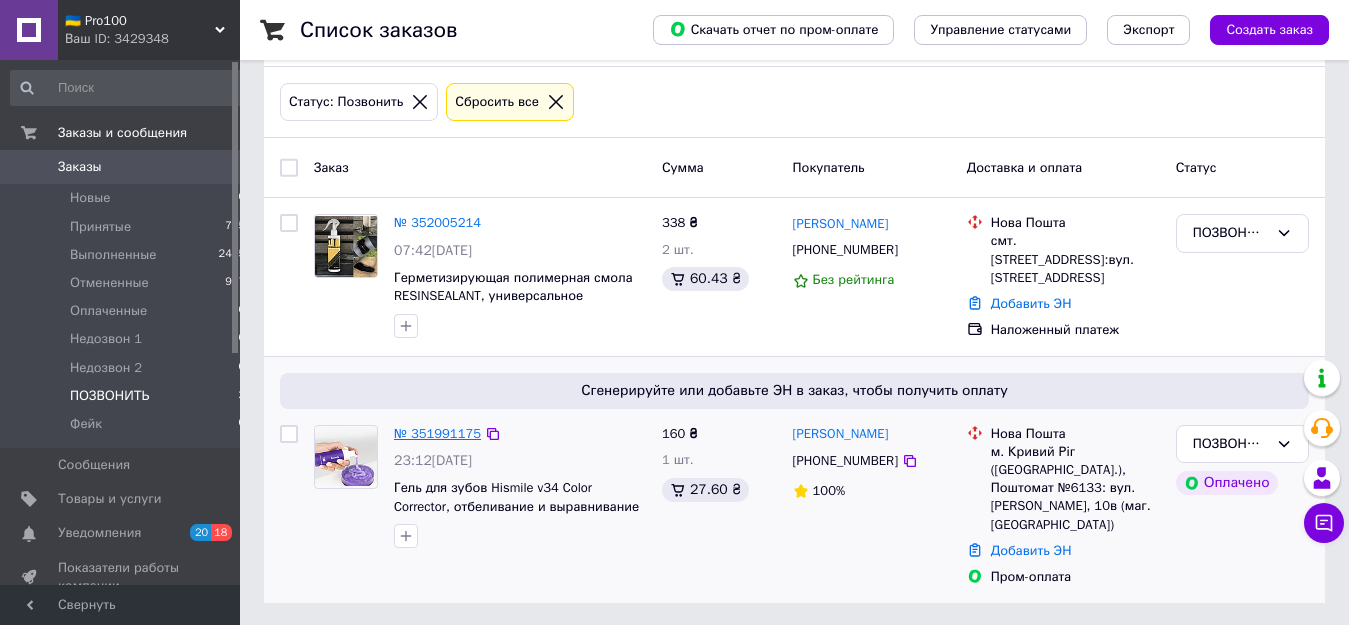 click on "№ 351991175" at bounding box center [437, 433] 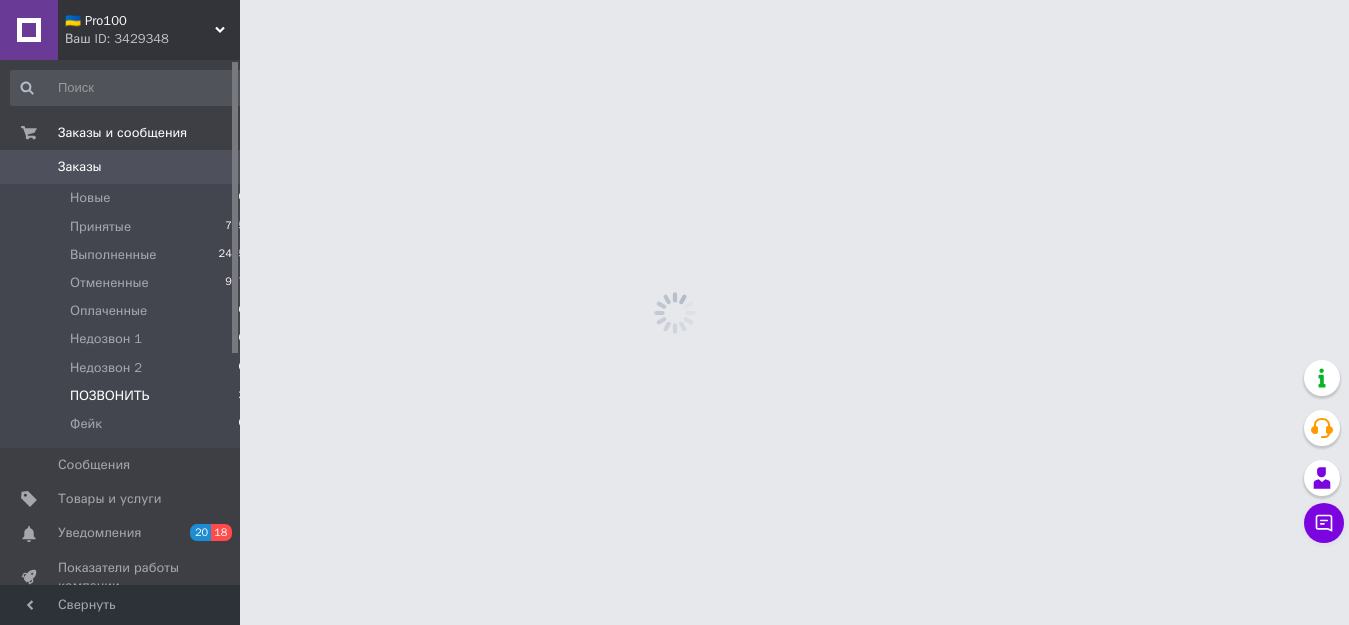 scroll, scrollTop: 0, scrollLeft: 0, axis: both 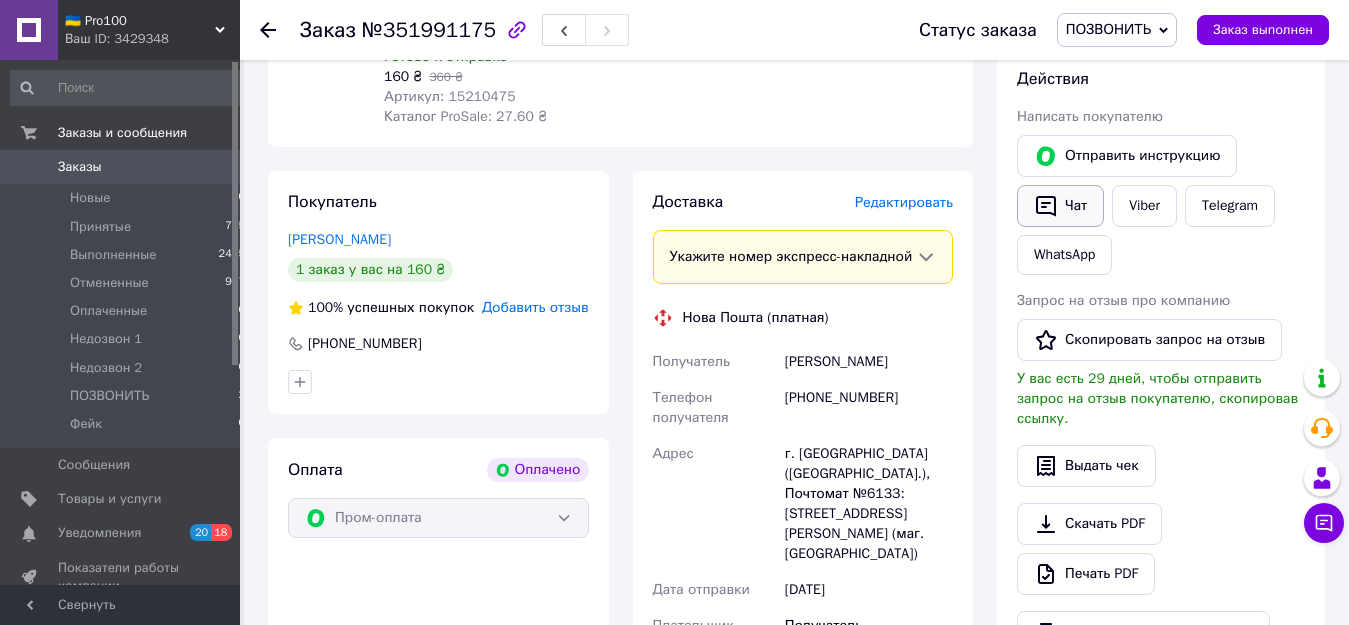 click on "Чат" at bounding box center [1060, 206] 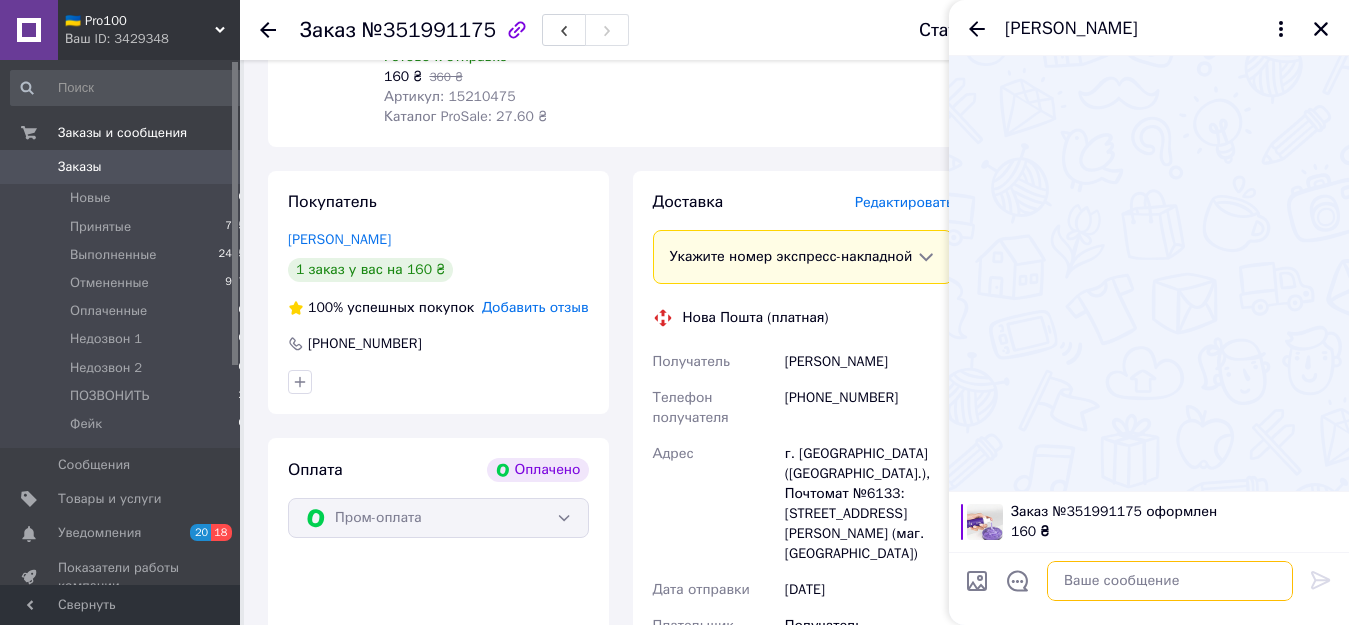 click at bounding box center (1170, 581) 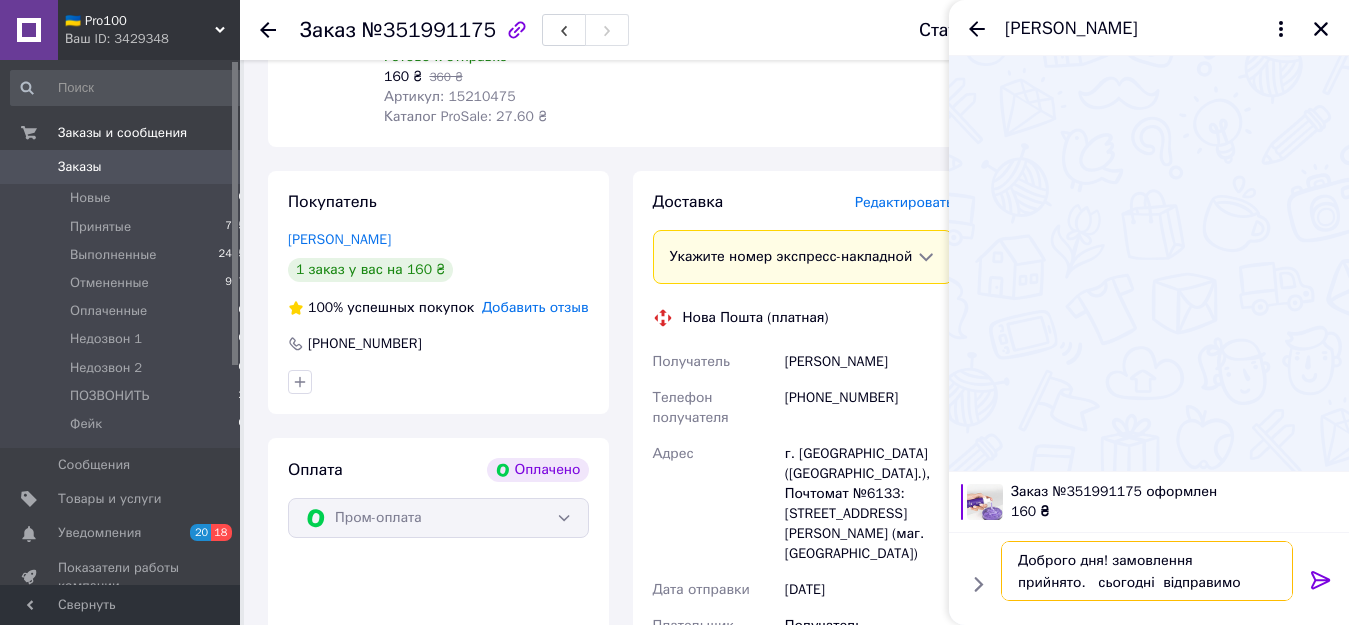 scroll, scrollTop: 2, scrollLeft: 0, axis: vertical 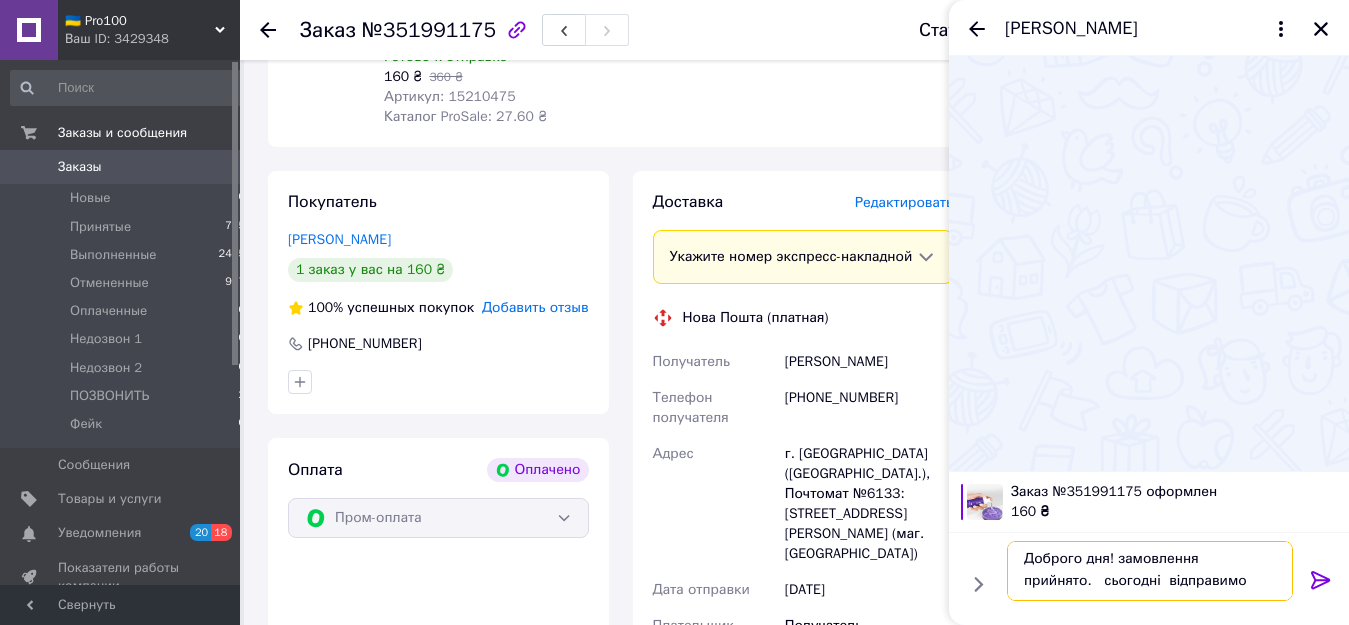 type 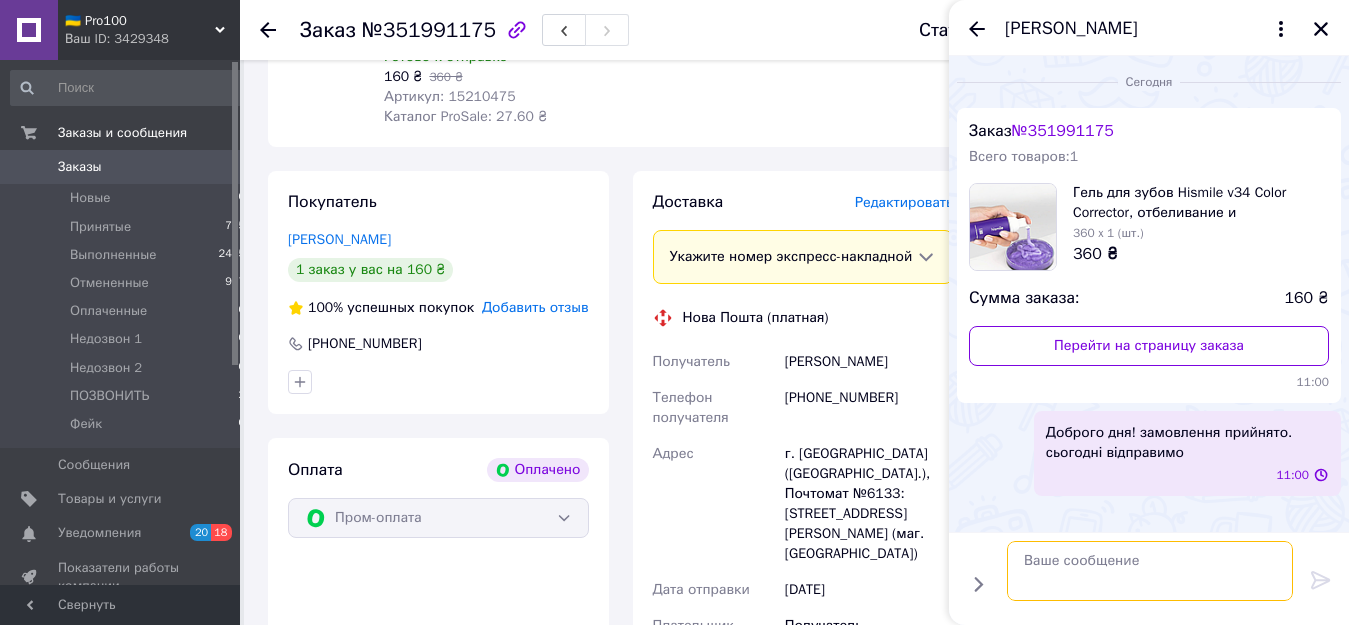 scroll, scrollTop: 0, scrollLeft: 0, axis: both 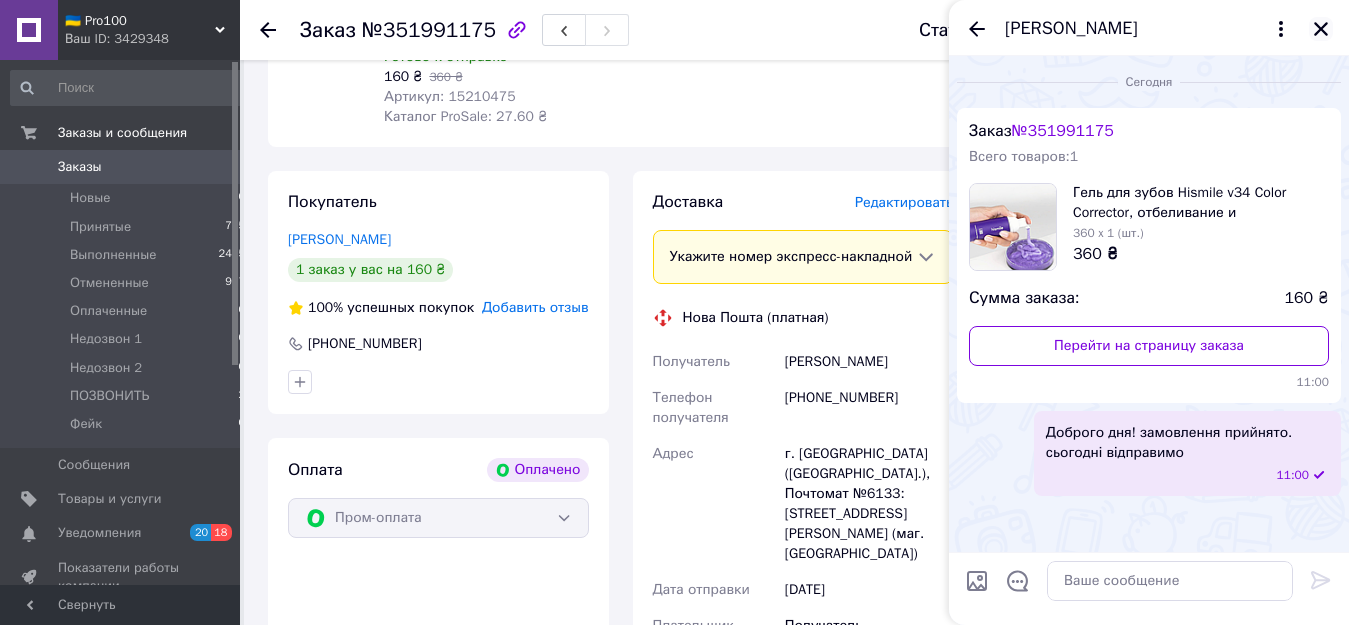 click 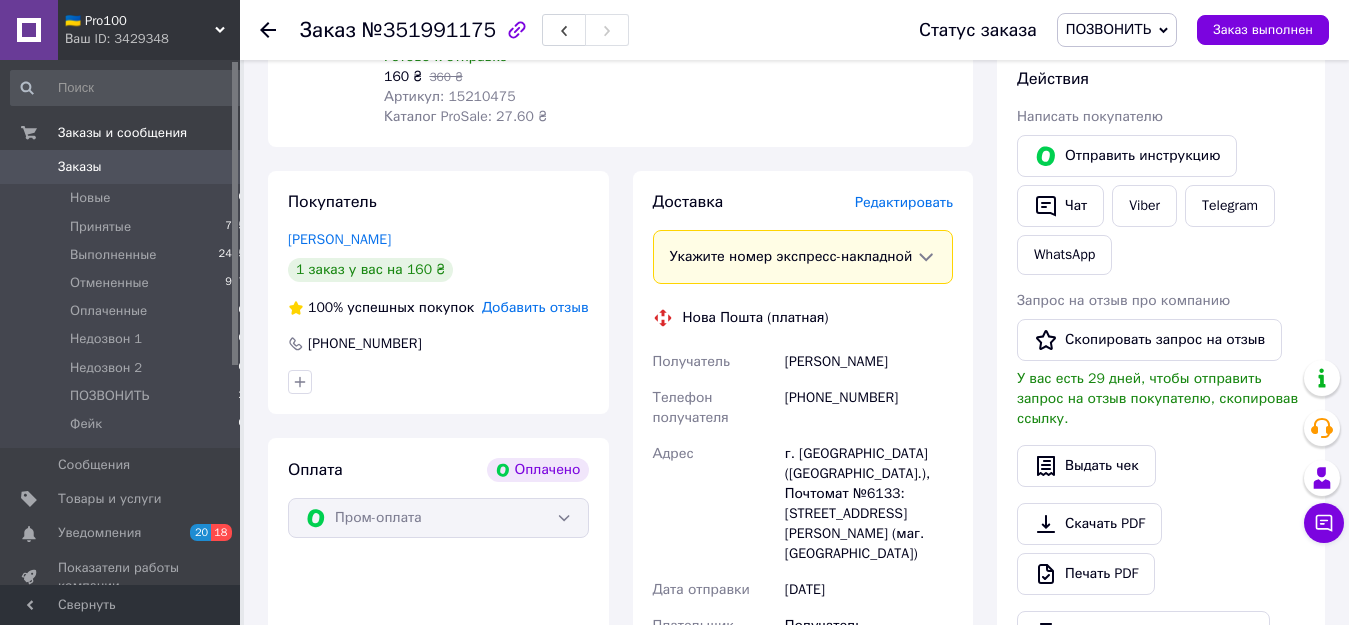 click on "ПОЗВОНИТЬ" at bounding box center (1108, 29) 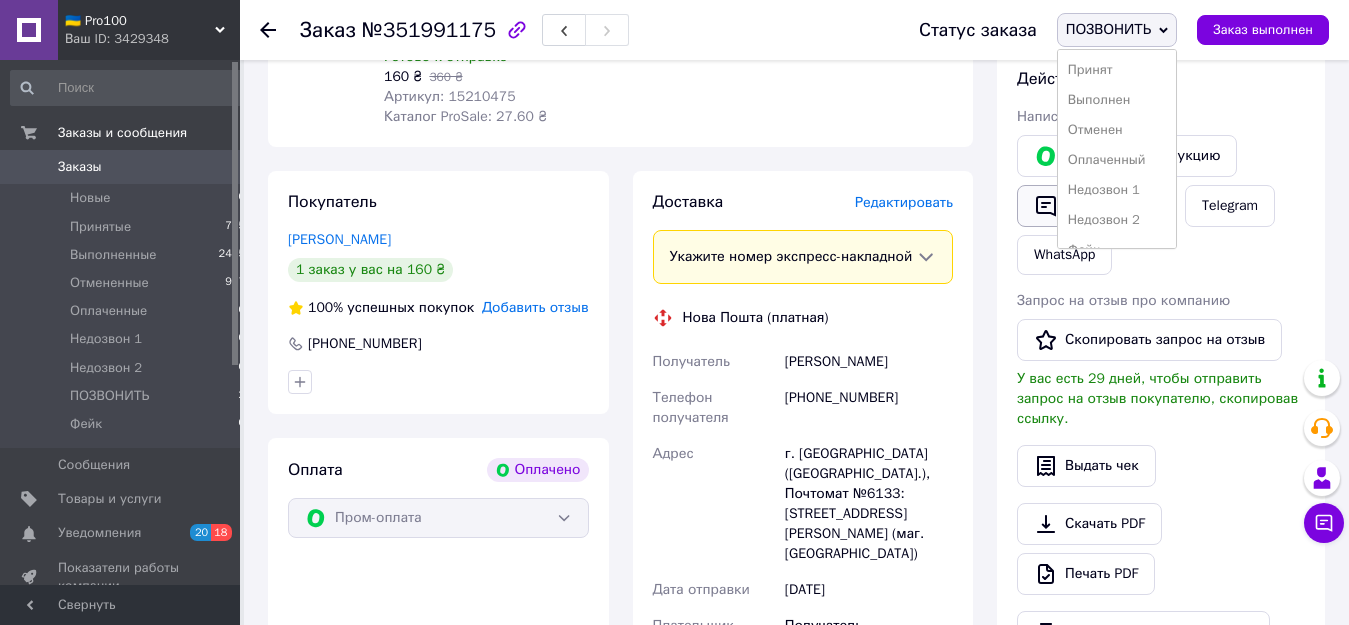 drag, startPoint x: 1122, startPoint y: 66, endPoint x: 1055, endPoint y: 187, distance: 138.31125 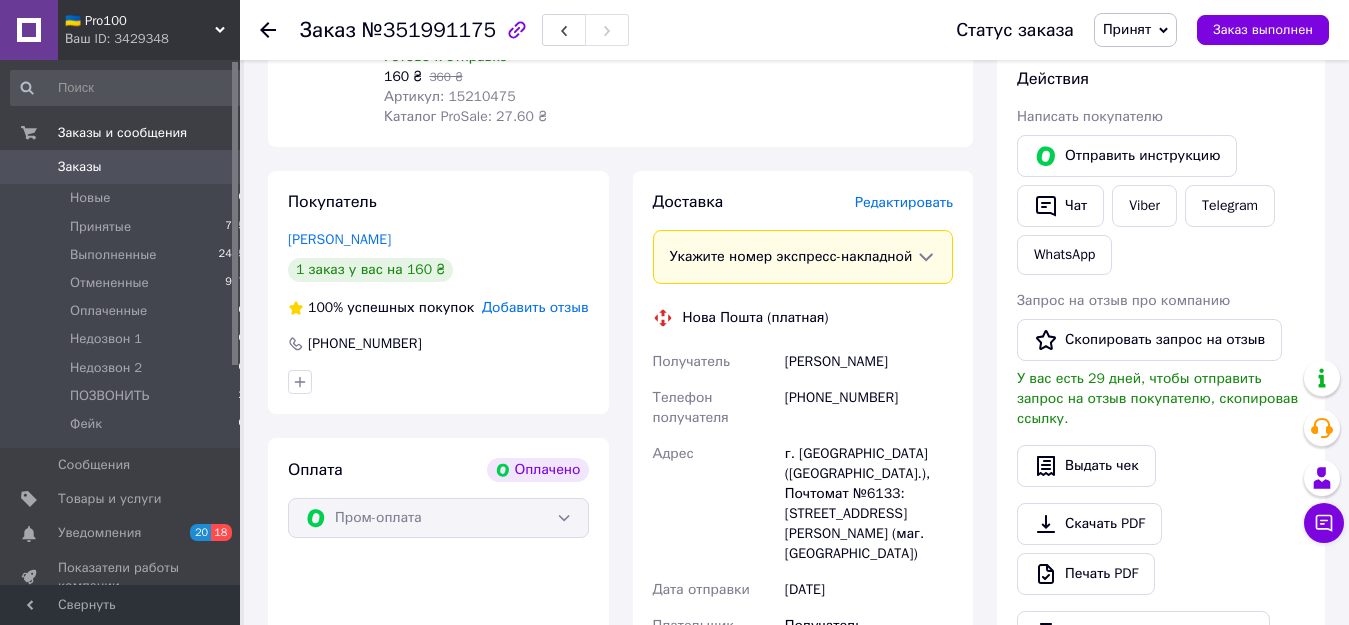 click on "Кисіль Кирило" at bounding box center (869, 362) 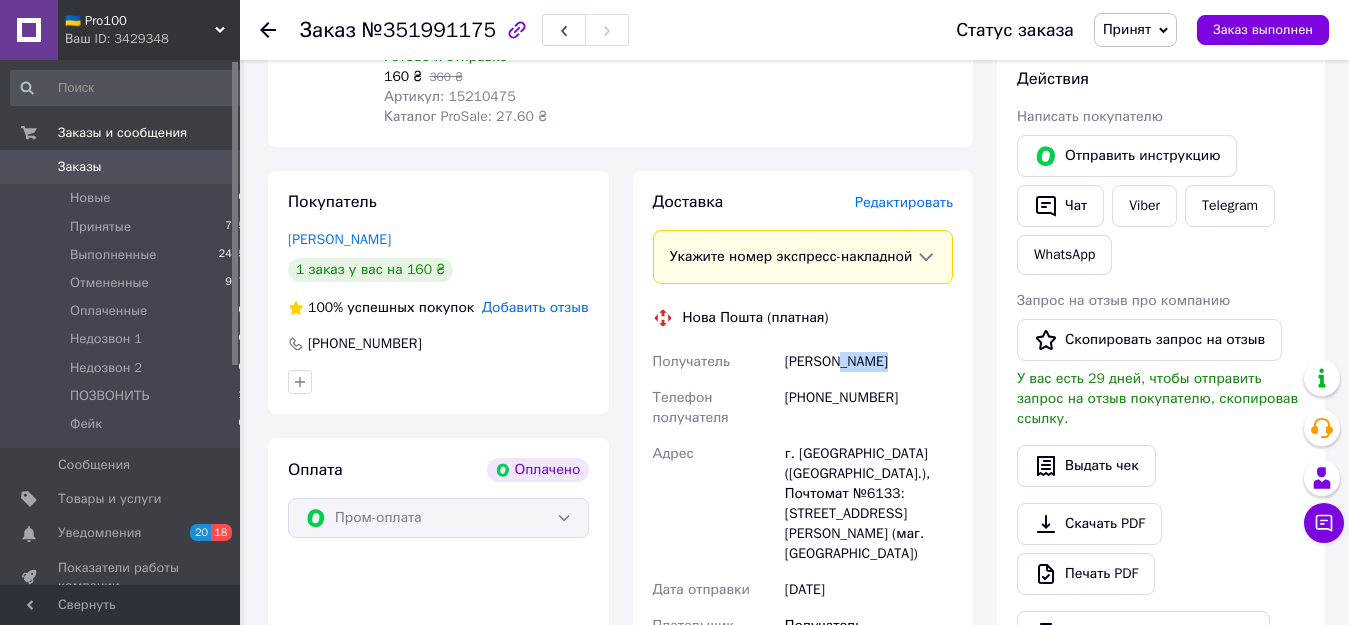 click on "Кисіль Кирило" at bounding box center [869, 362] 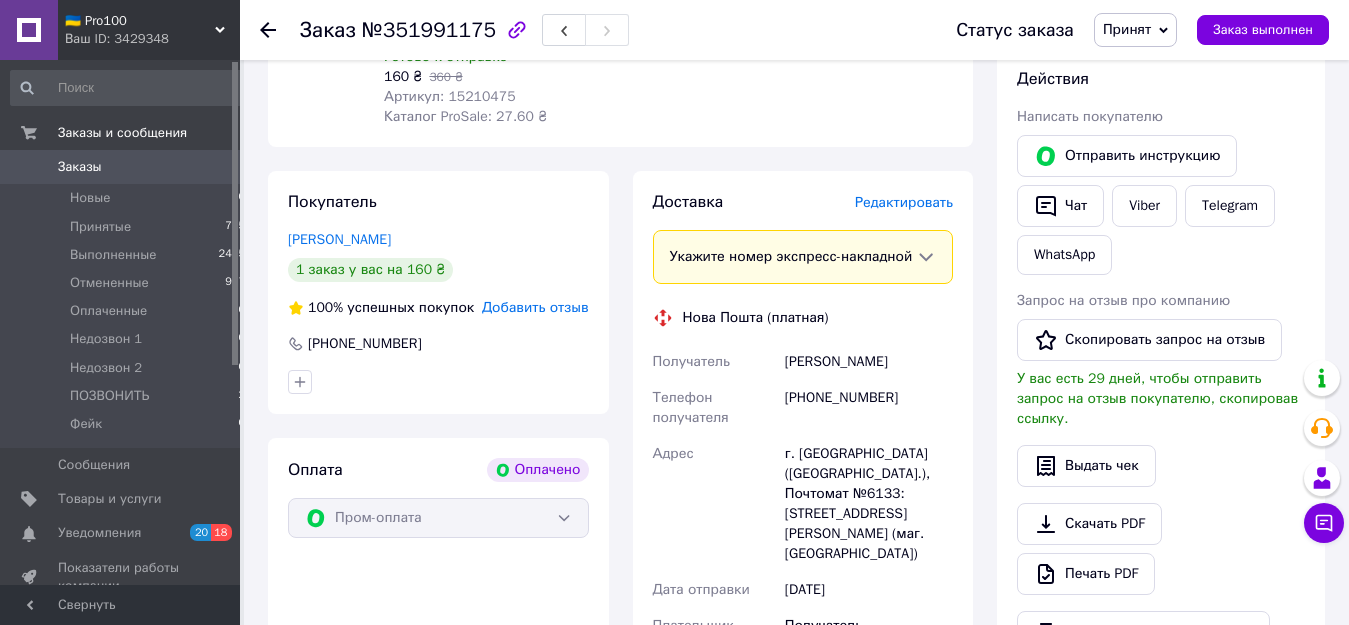 click on "Кисіль Кирило" at bounding box center [869, 362] 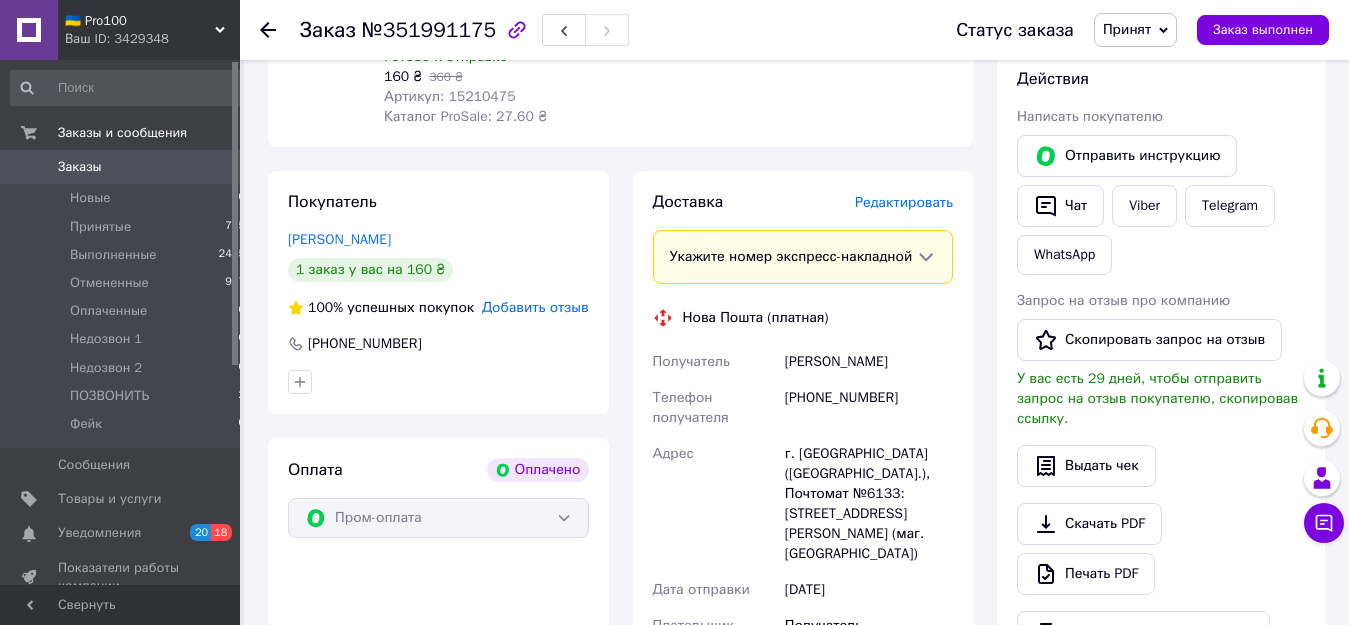 click on "+380971747143" at bounding box center (869, 408) 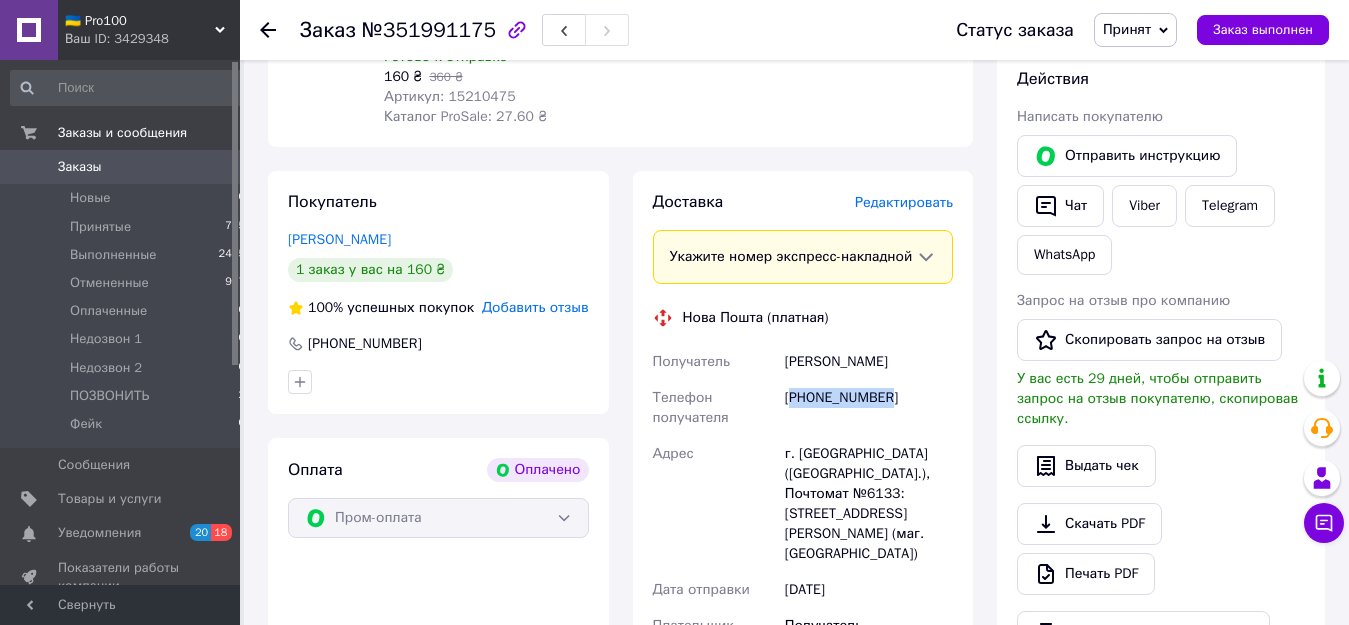 click on "+380971747143" at bounding box center (869, 408) 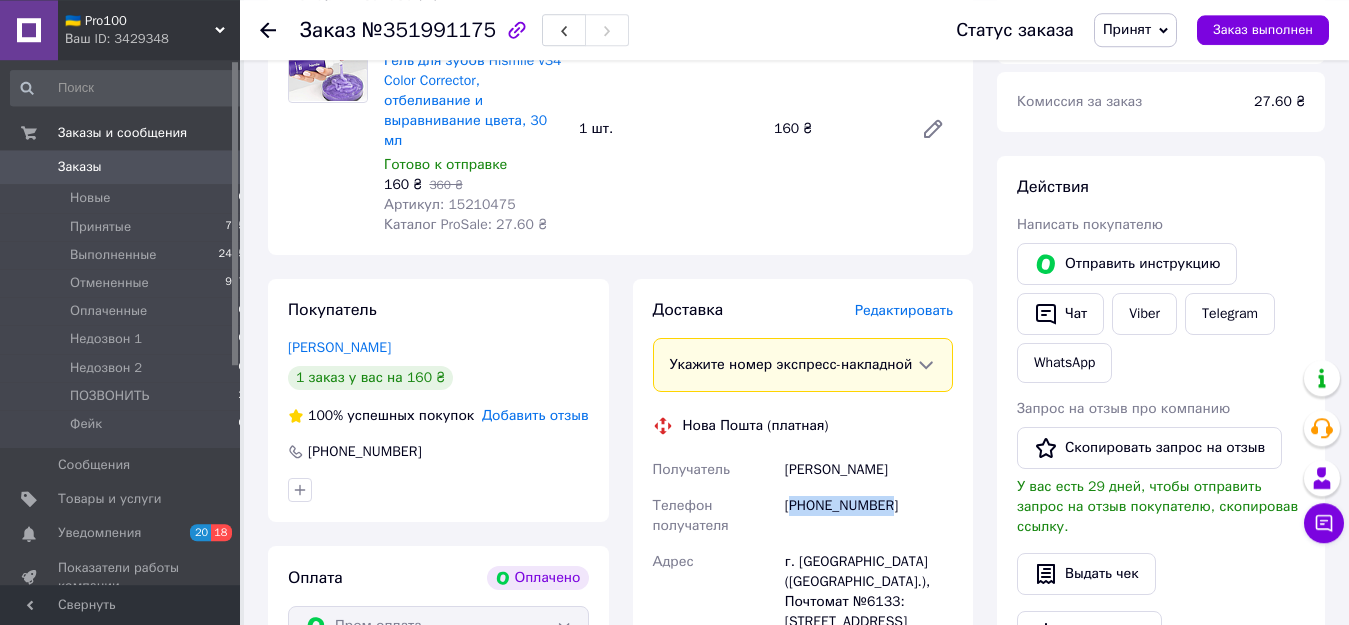 scroll, scrollTop: 510, scrollLeft: 0, axis: vertical 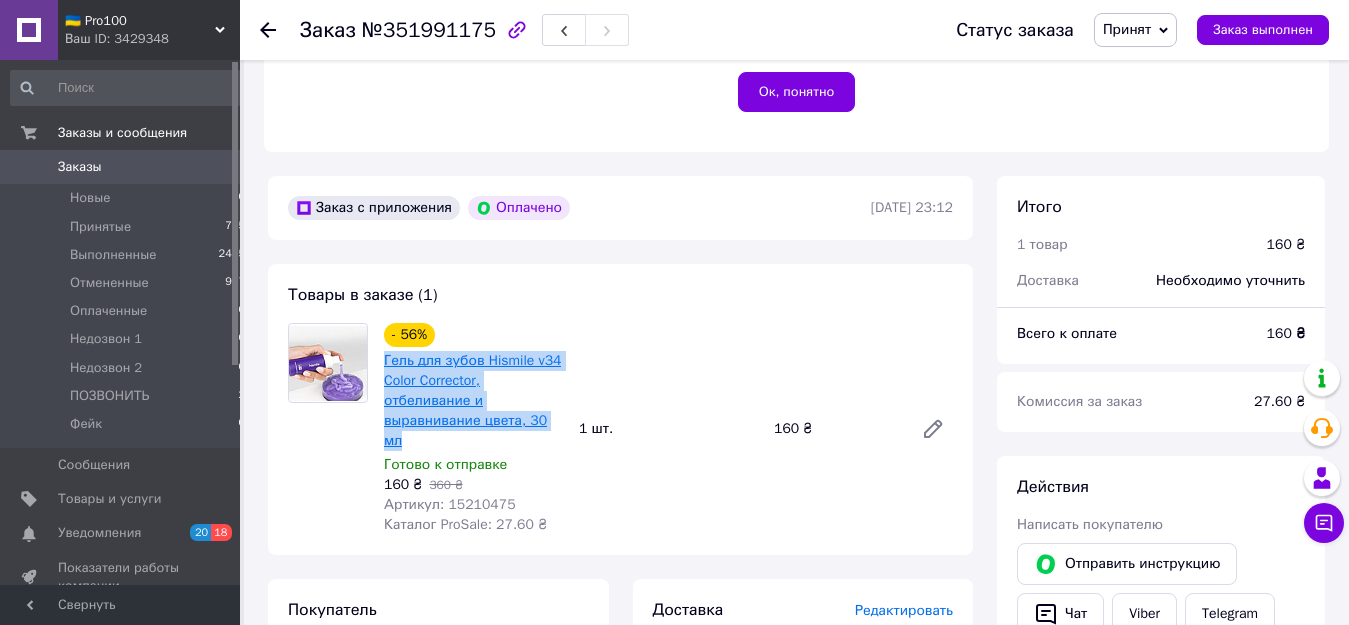 drag, startPoint x: 376, startPoint y: 362, endPoint x: 560, endPoint y: 422, distance: 193.53552 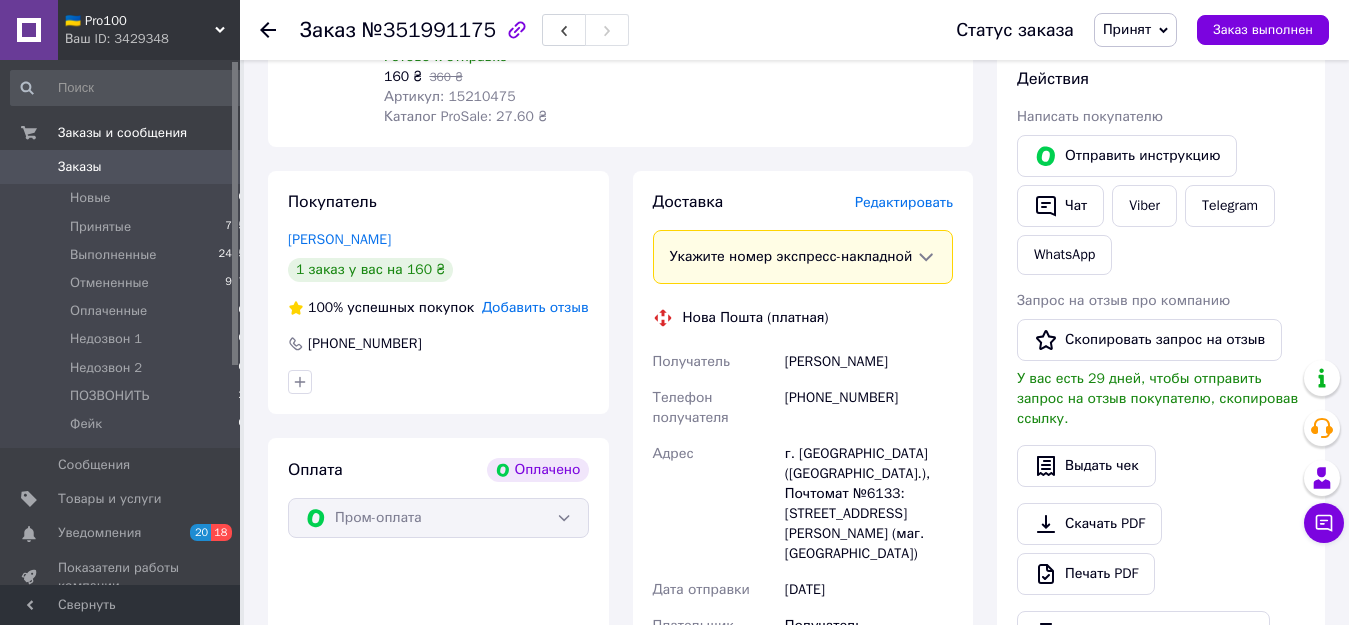 scroll, scrollTop: 1020, scrollLeft: 0, axis: vertical 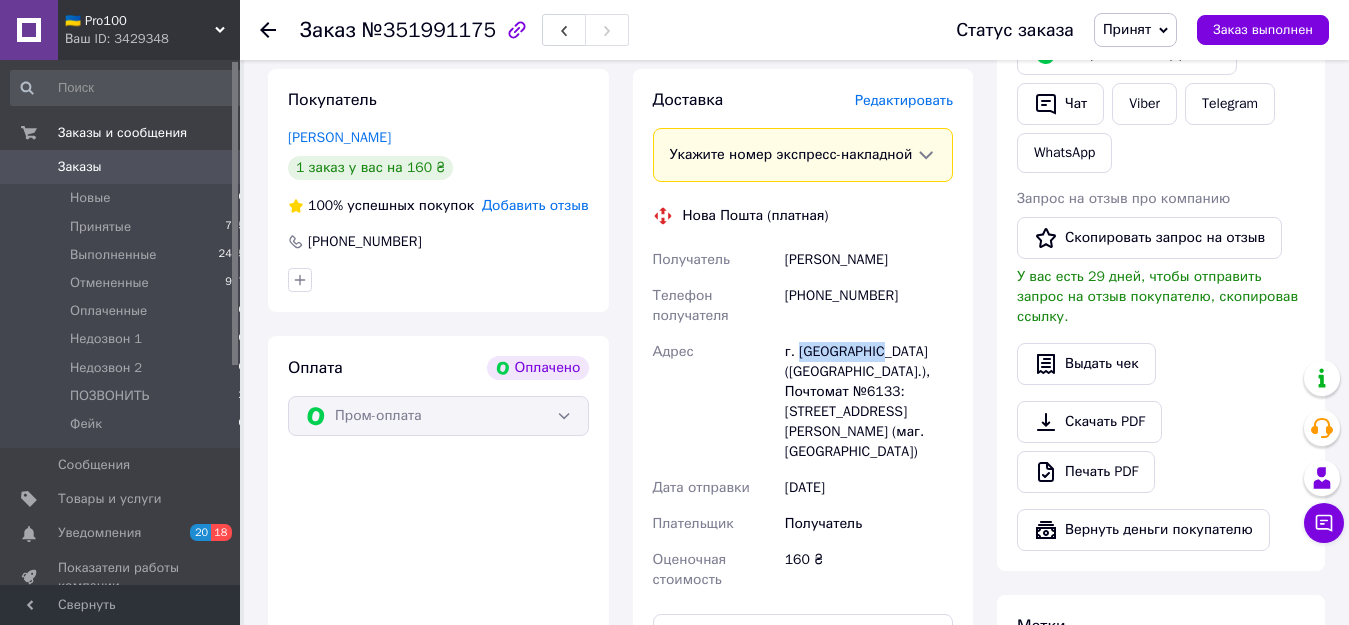 drag, startPoint x: 799, startPoint y: 352, endPoint x: 873, endPoint y: 346, distance: 74.24284 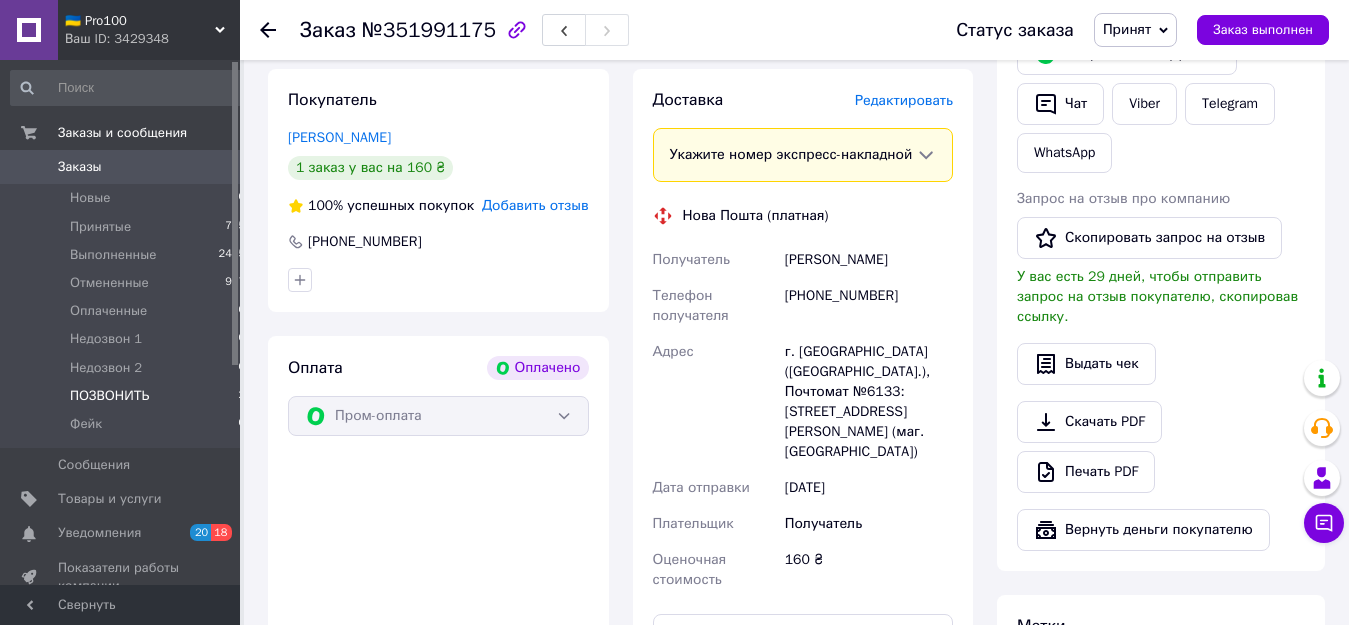 click on "ПОЗВОНИТЬ 2" at bounding box center [128, 396] 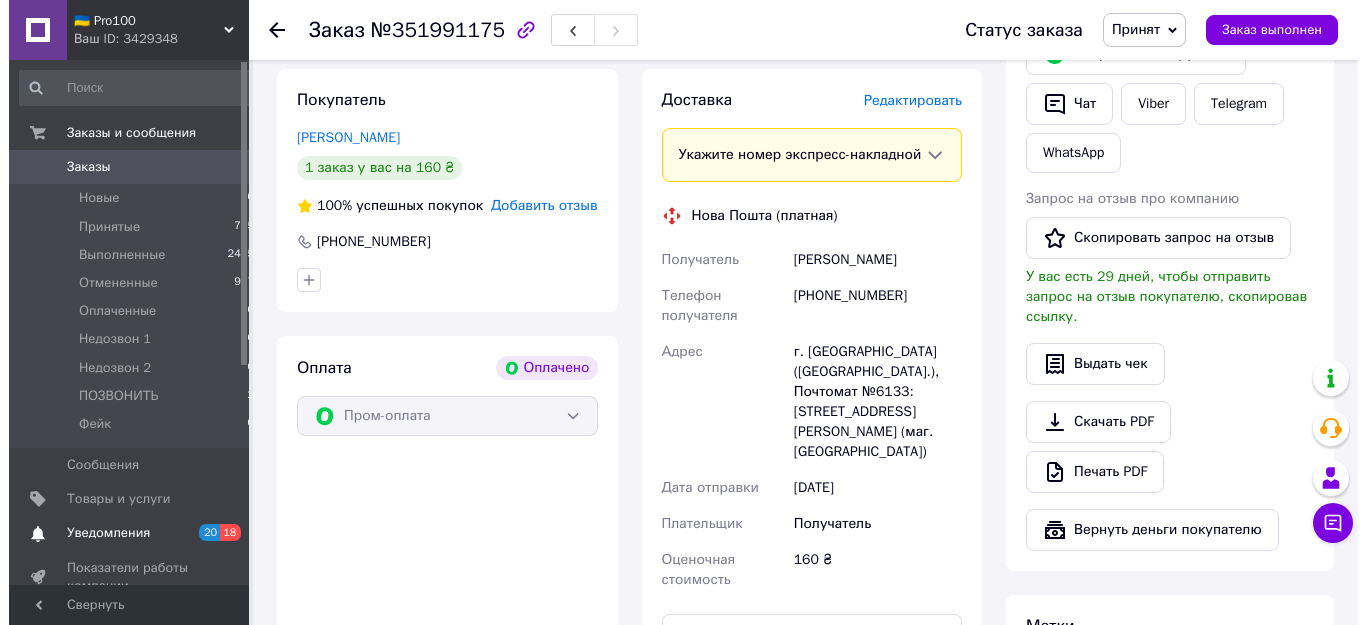 scroll, scrollTop: 0, scrollLeft: 0, axis: both 